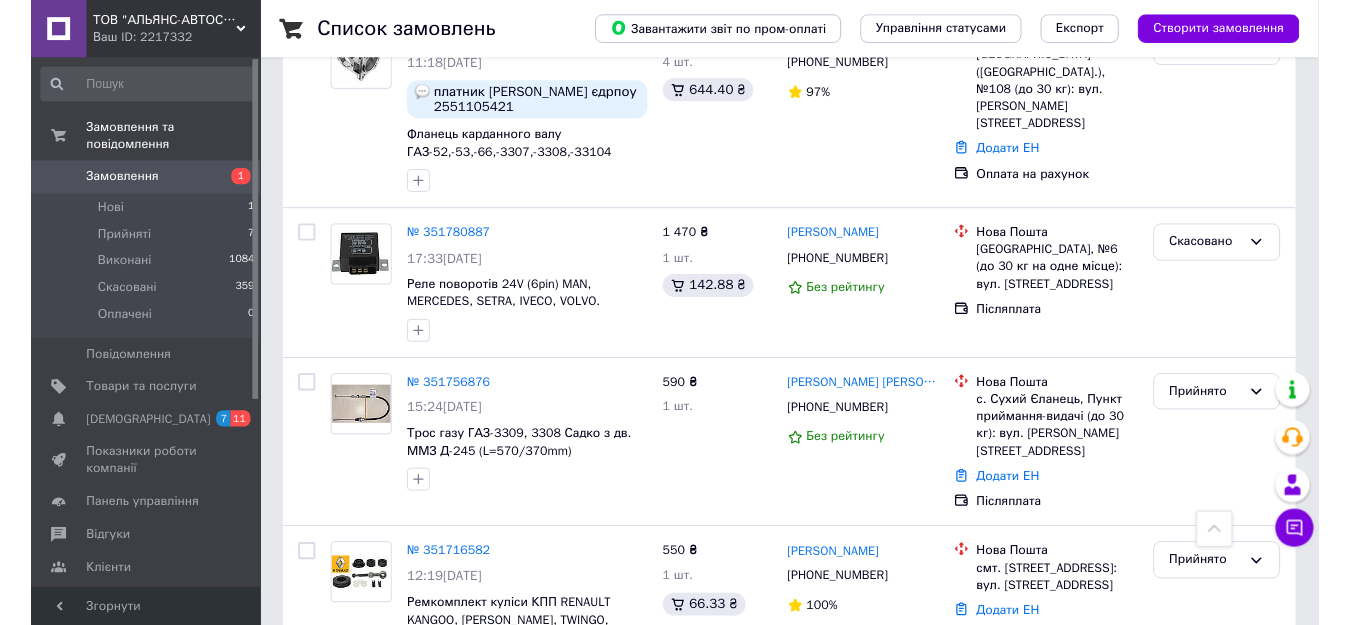 scroll, scrollTop: 696, scrollLeft: 0, axis: vertical 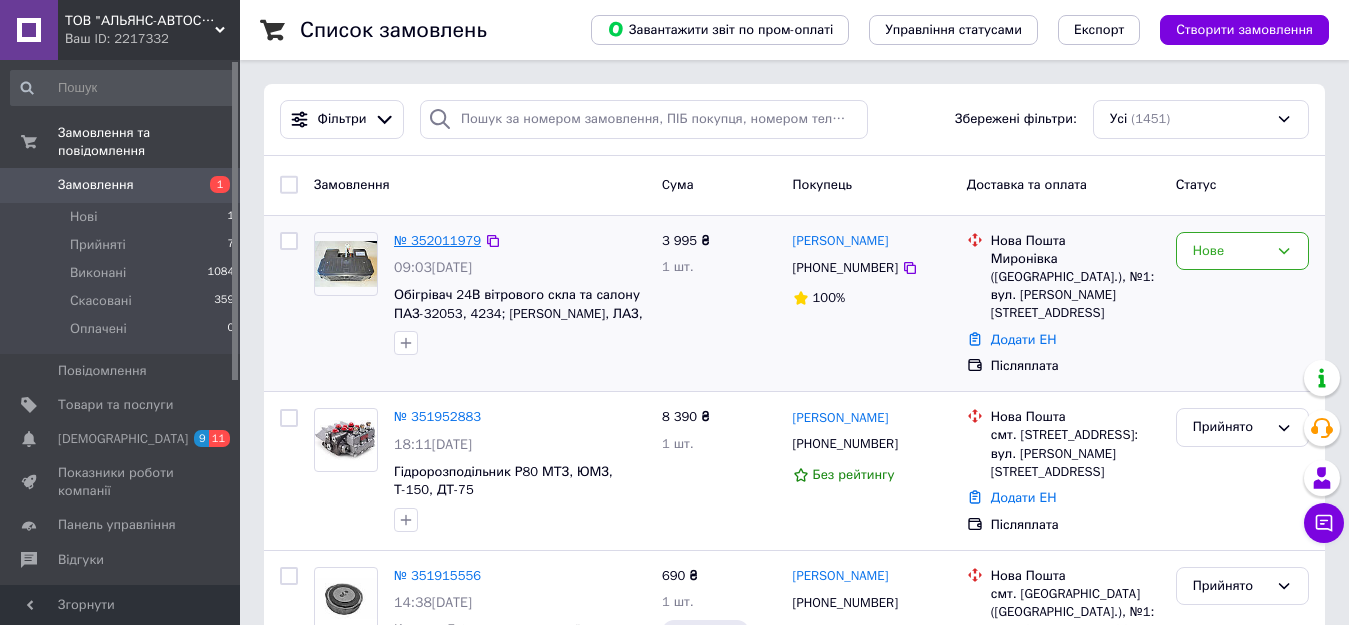 click on "№ 352011979" at bounding box center (437, 240) 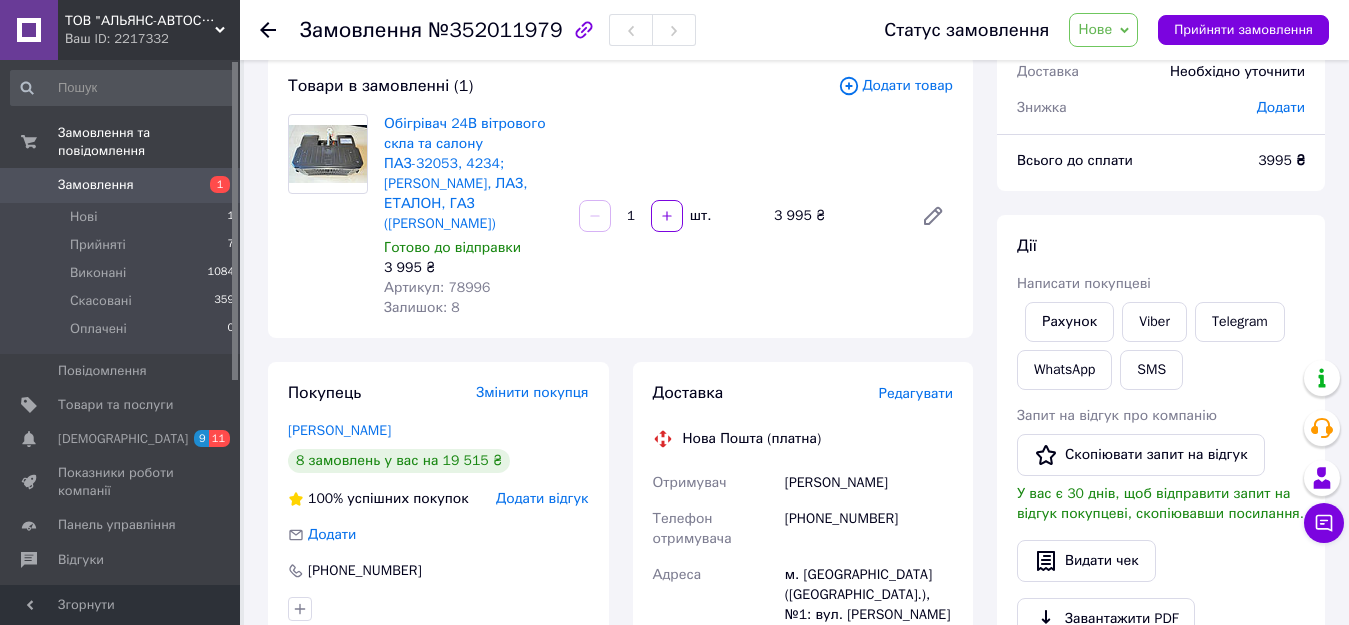 scroll, scrollTop: 0, scrollLeft: 0, axis: both 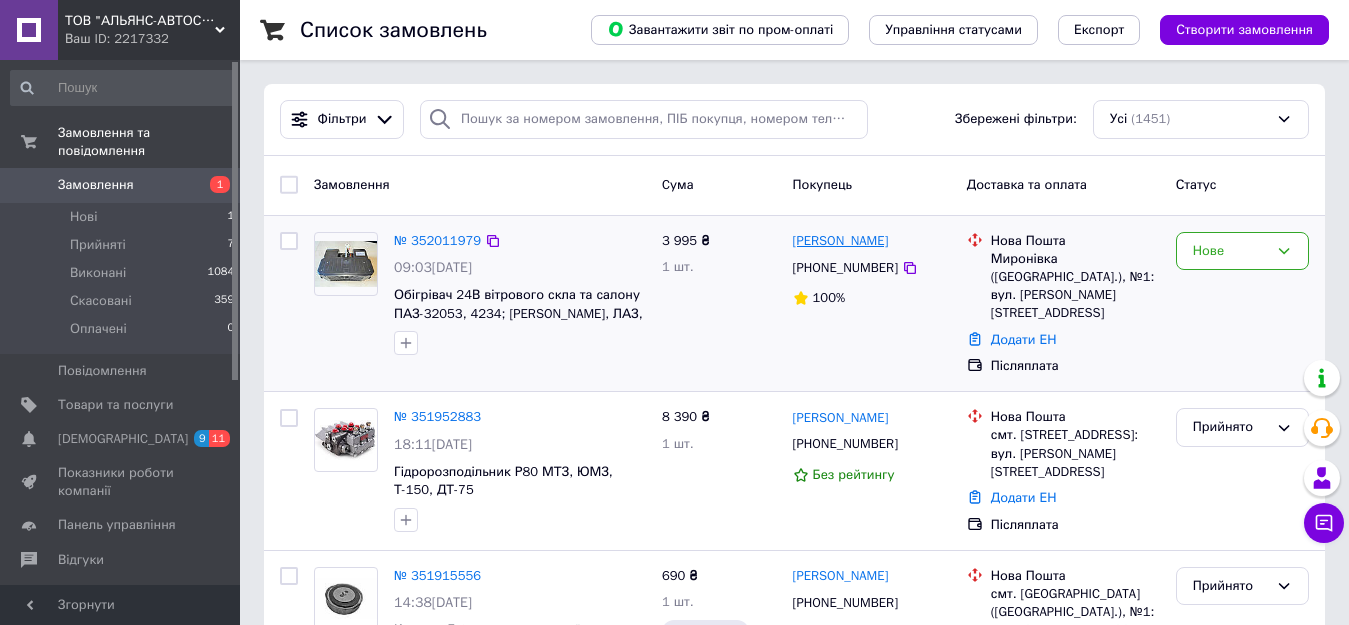 click on "[PERSON_NAME]" at bounding box center (841, 241) 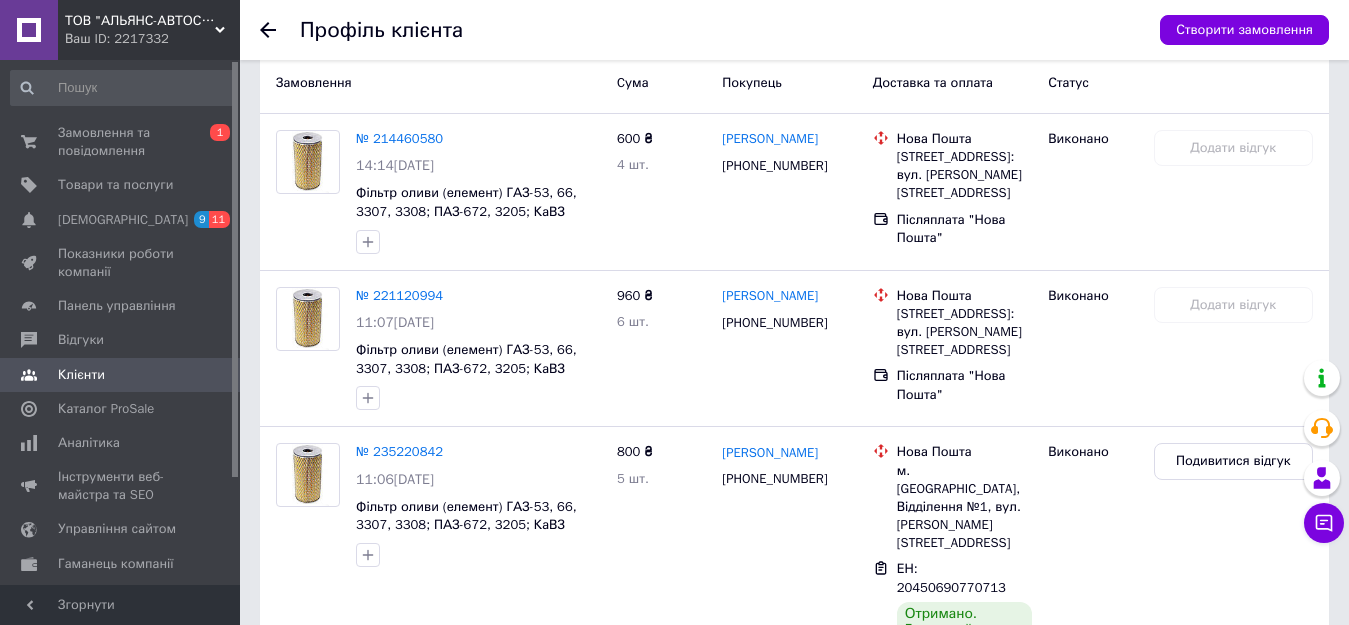scroll, scrollTop: 0, scrollLeft: 0, axis: both 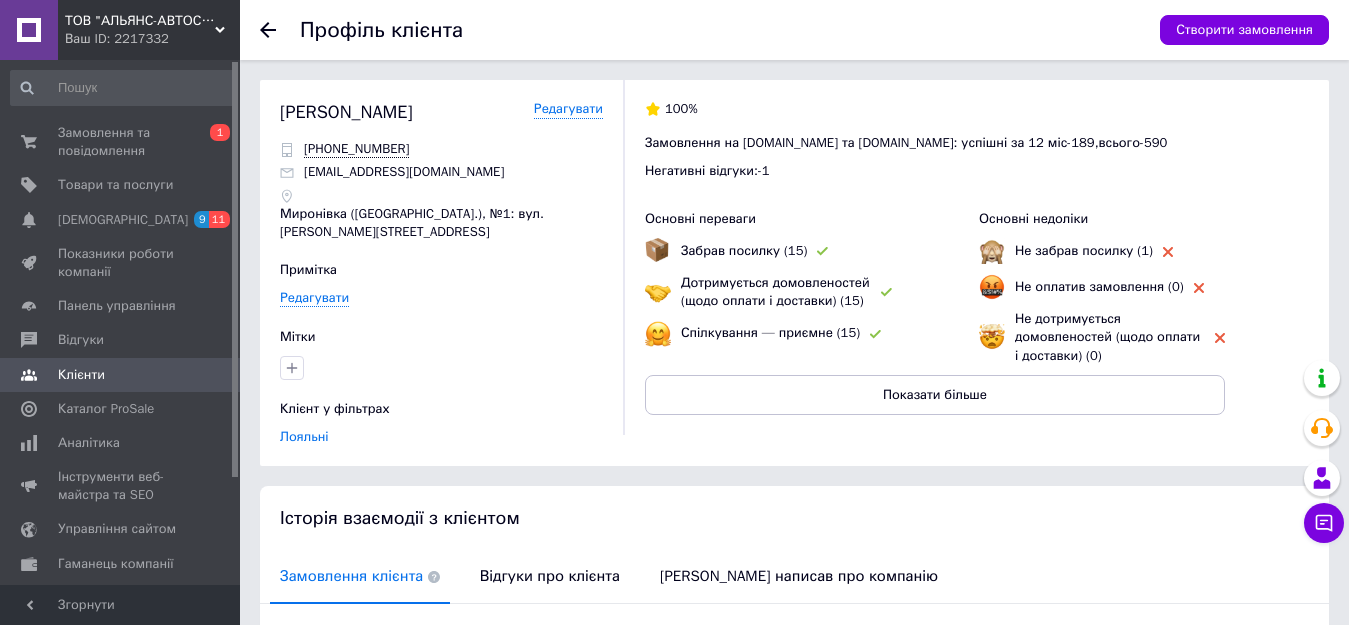 click 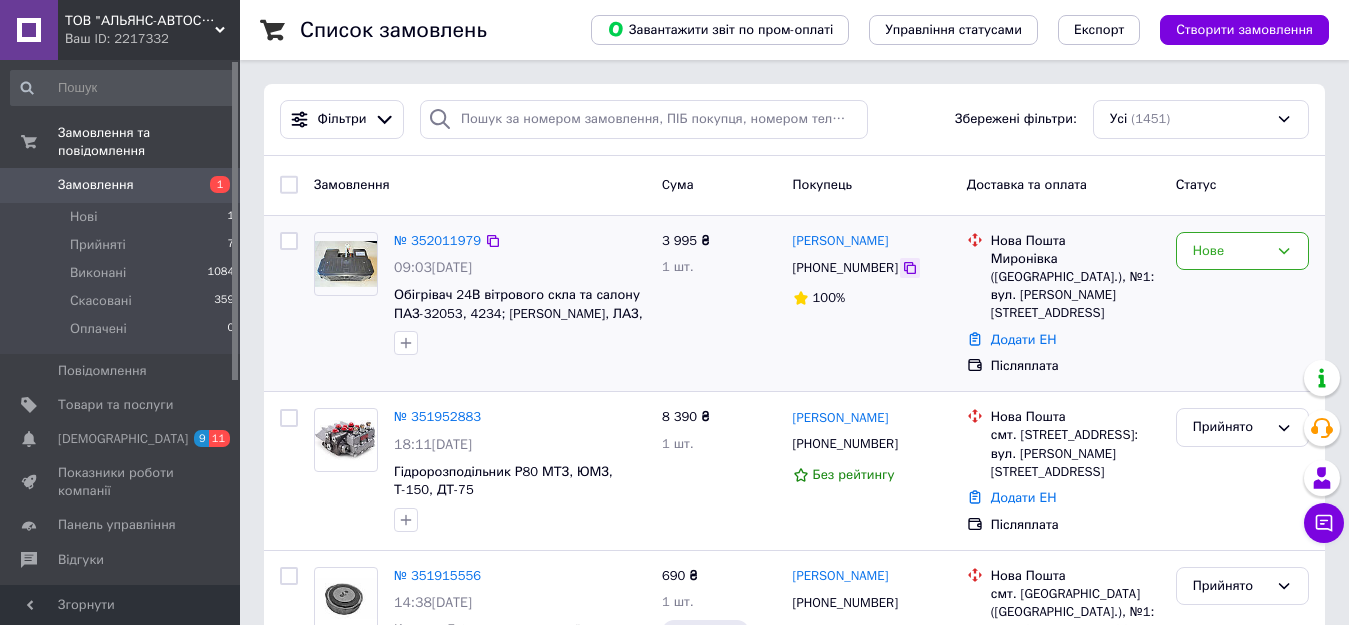 click 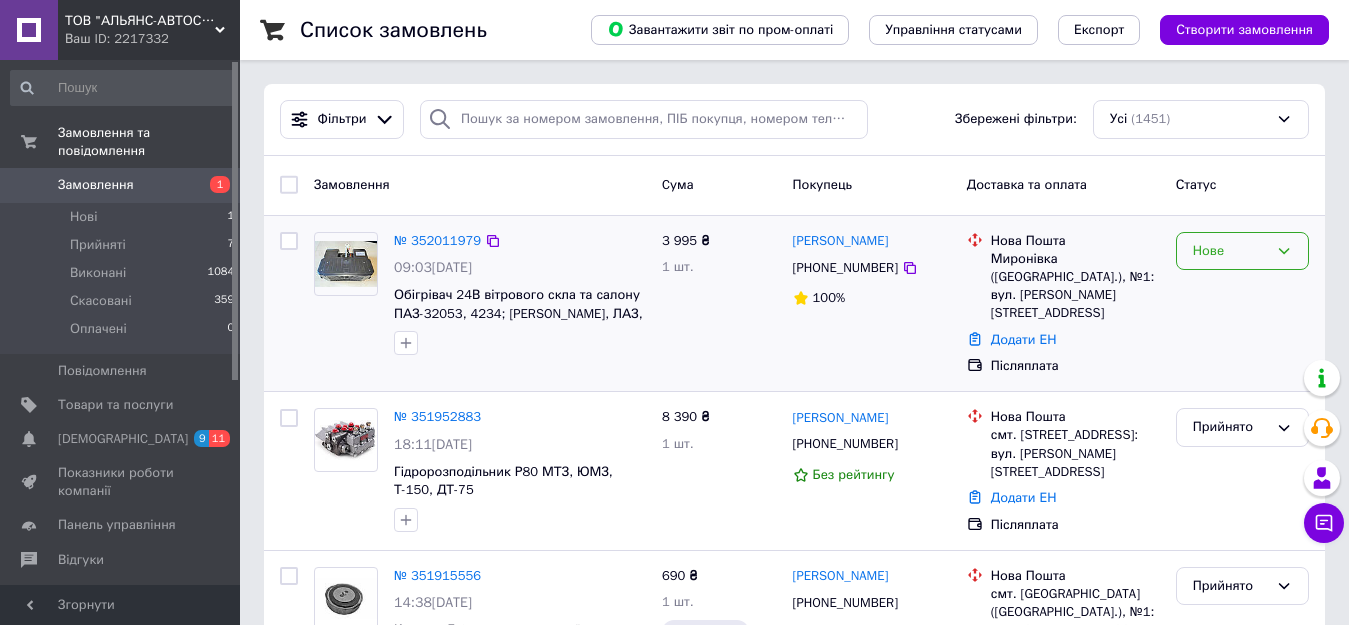 click 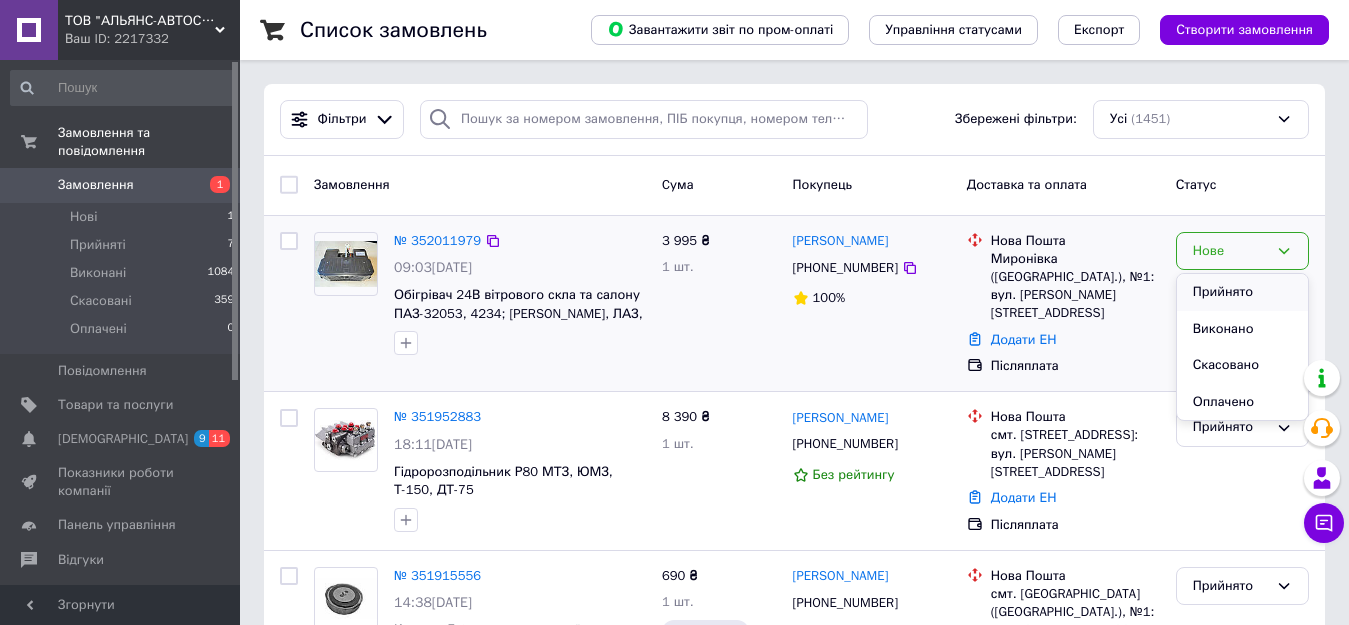 click on "Прийнято" at bounding box center [1242, 292] 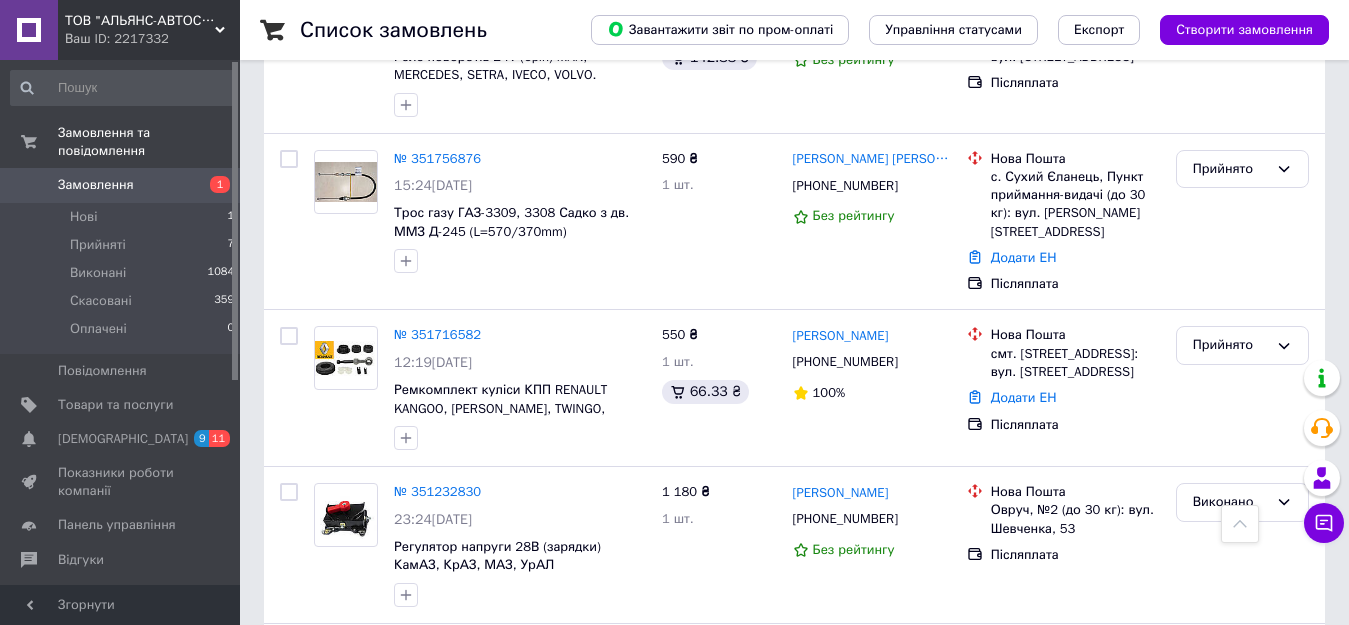 scroll, scrollTop: 938, scrollLeft: 0, axis: vertical 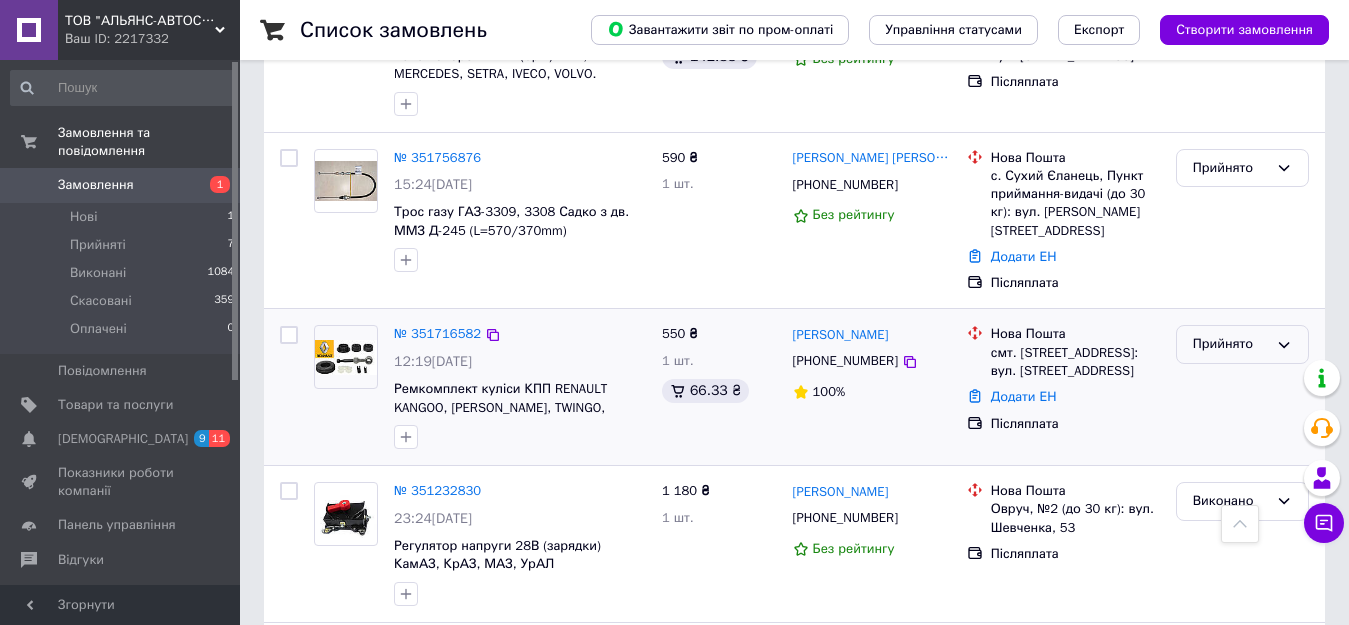 click 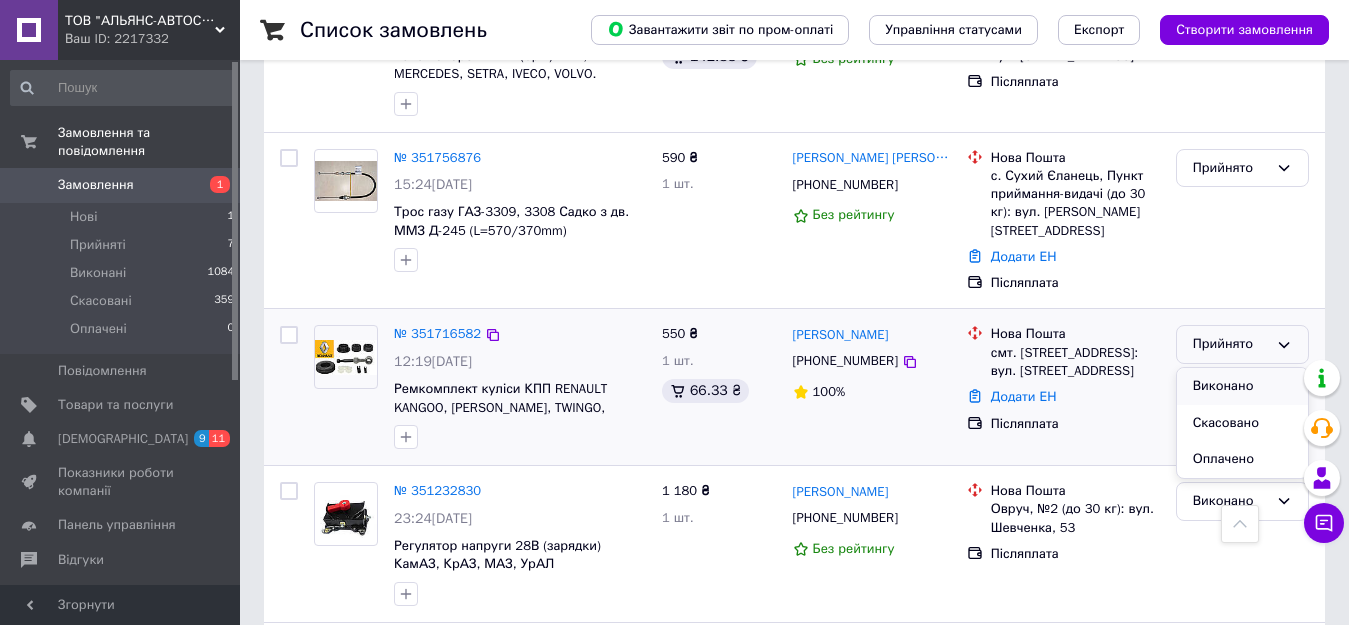 click on "Виконано" at bounding box center (1242, 386) 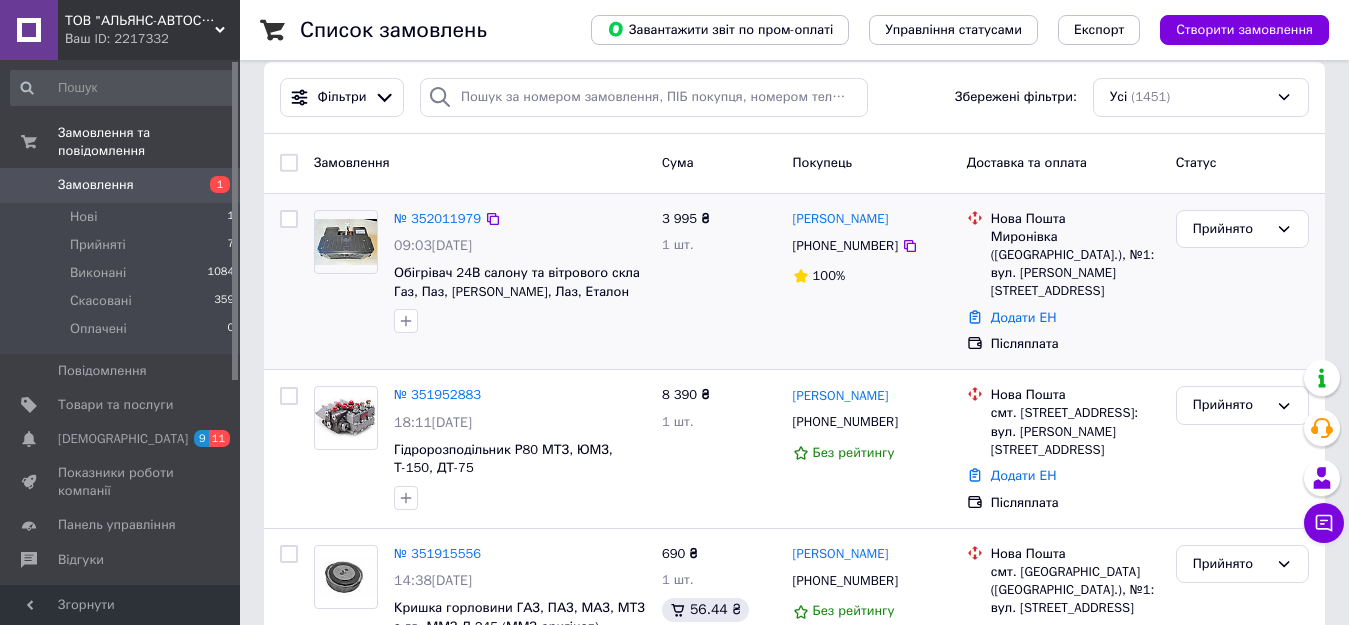 scroll, scrollTop: 0, scrollLeft: 0, axis: both 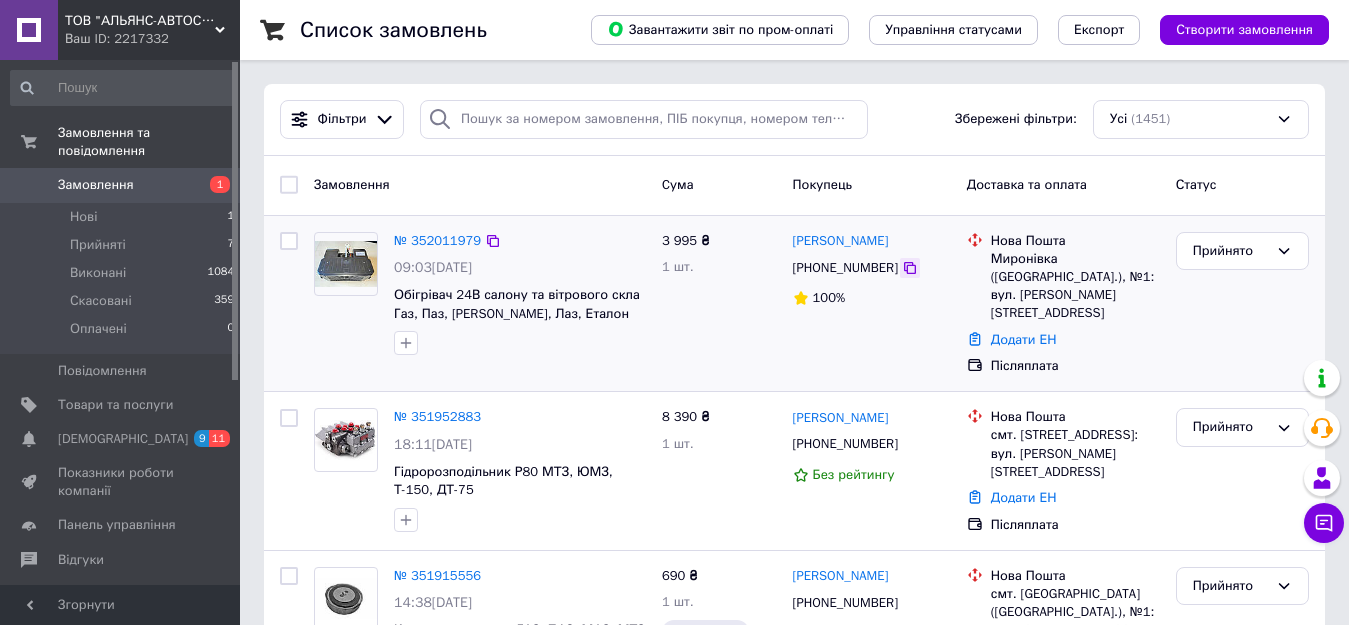 click 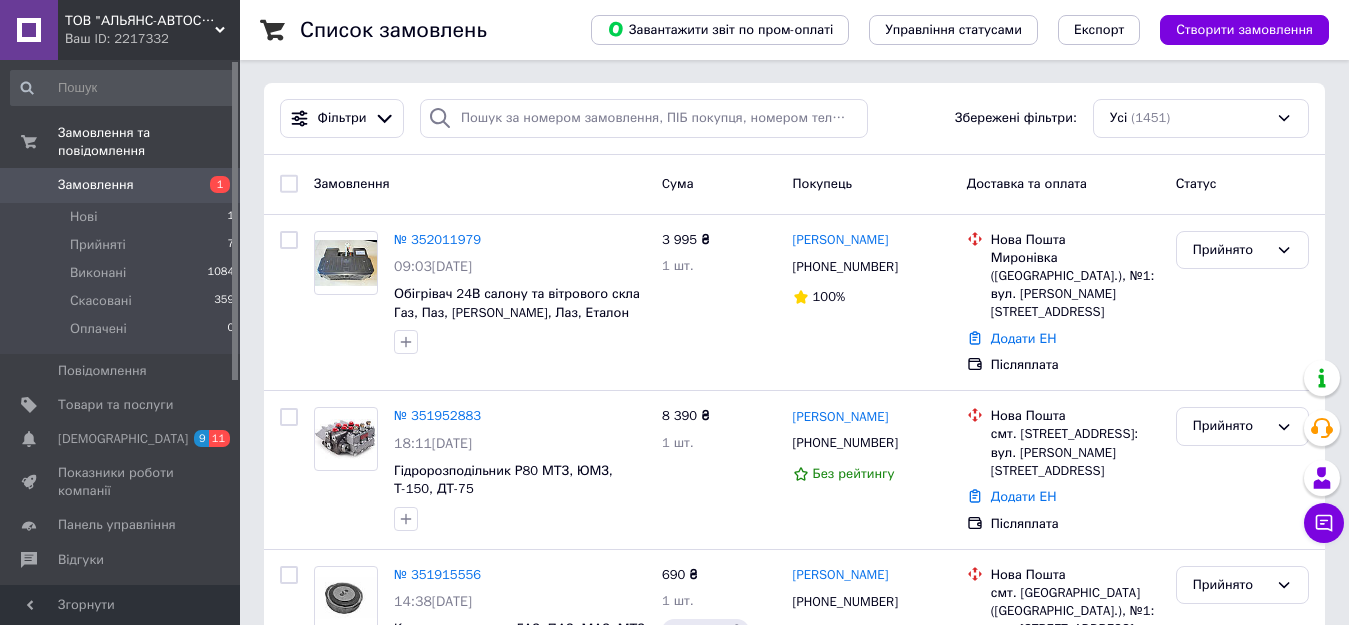 scroll, scrollTop: 0, scrollLeft: 0, axis: both 